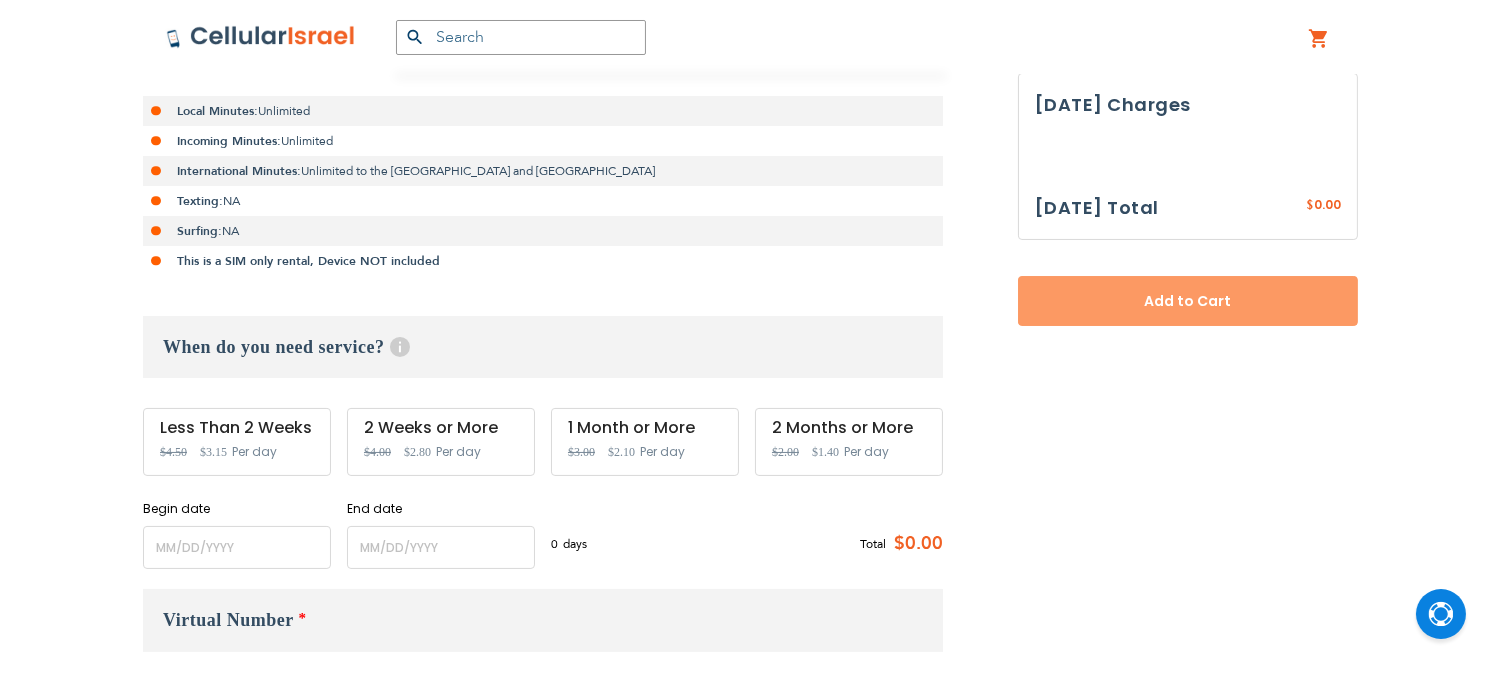 scroll, scrollTop: 565, scrollLeft: 0, axis: vertical 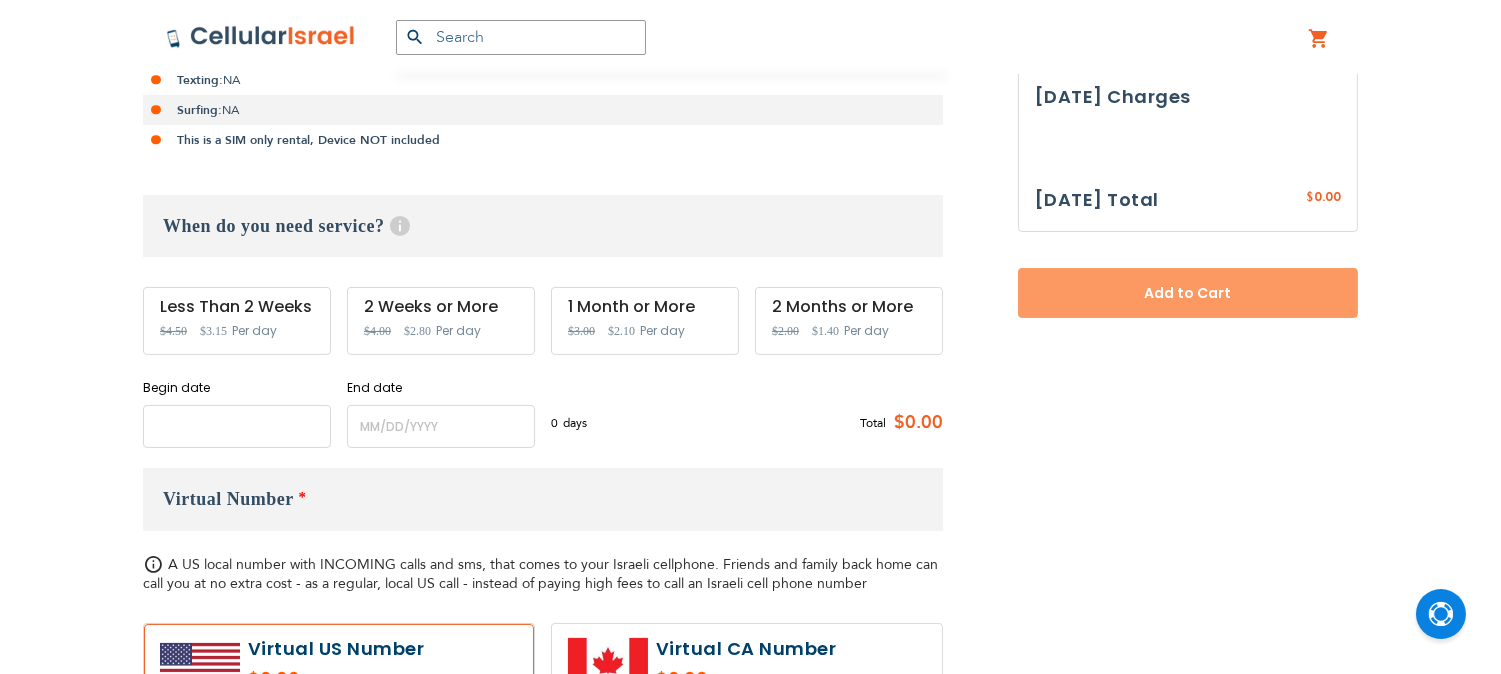click at bounding box center (237, 426) 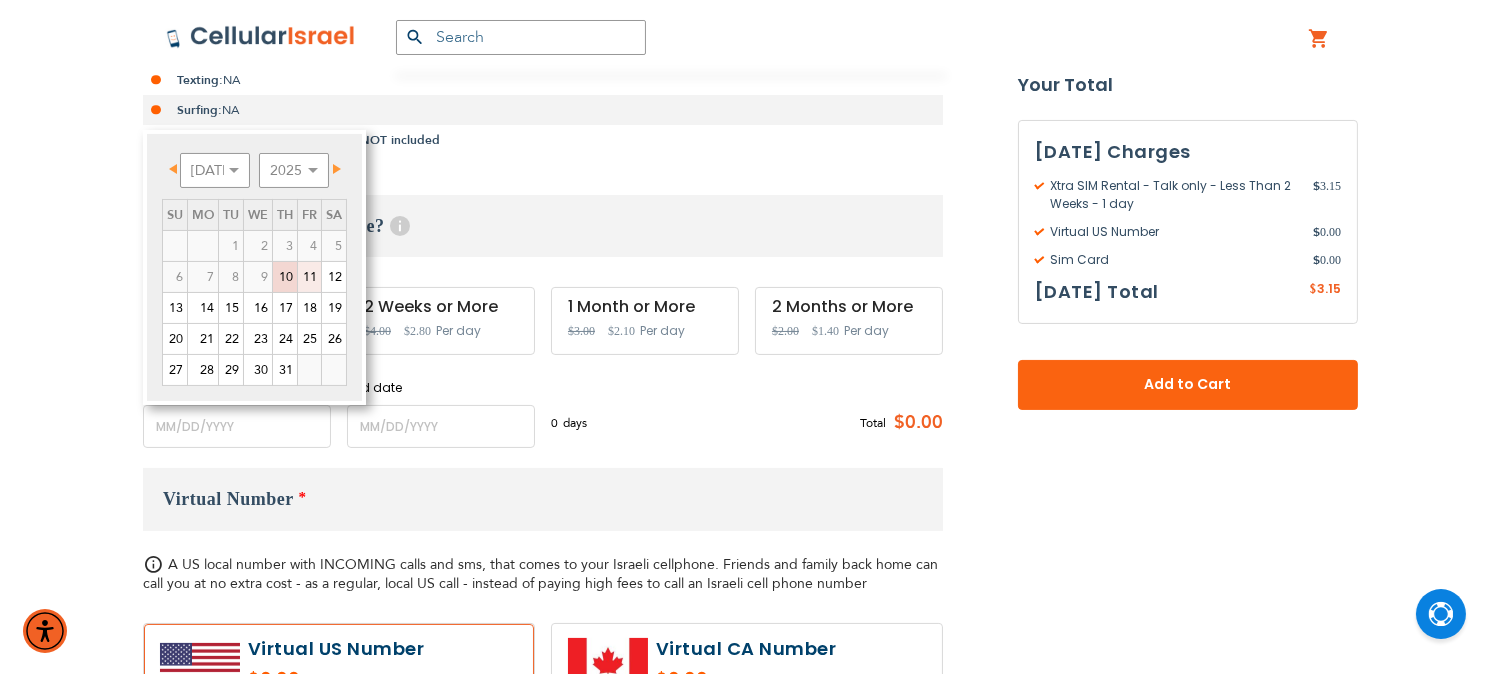 click on "11" at bounding box center (309, 277) 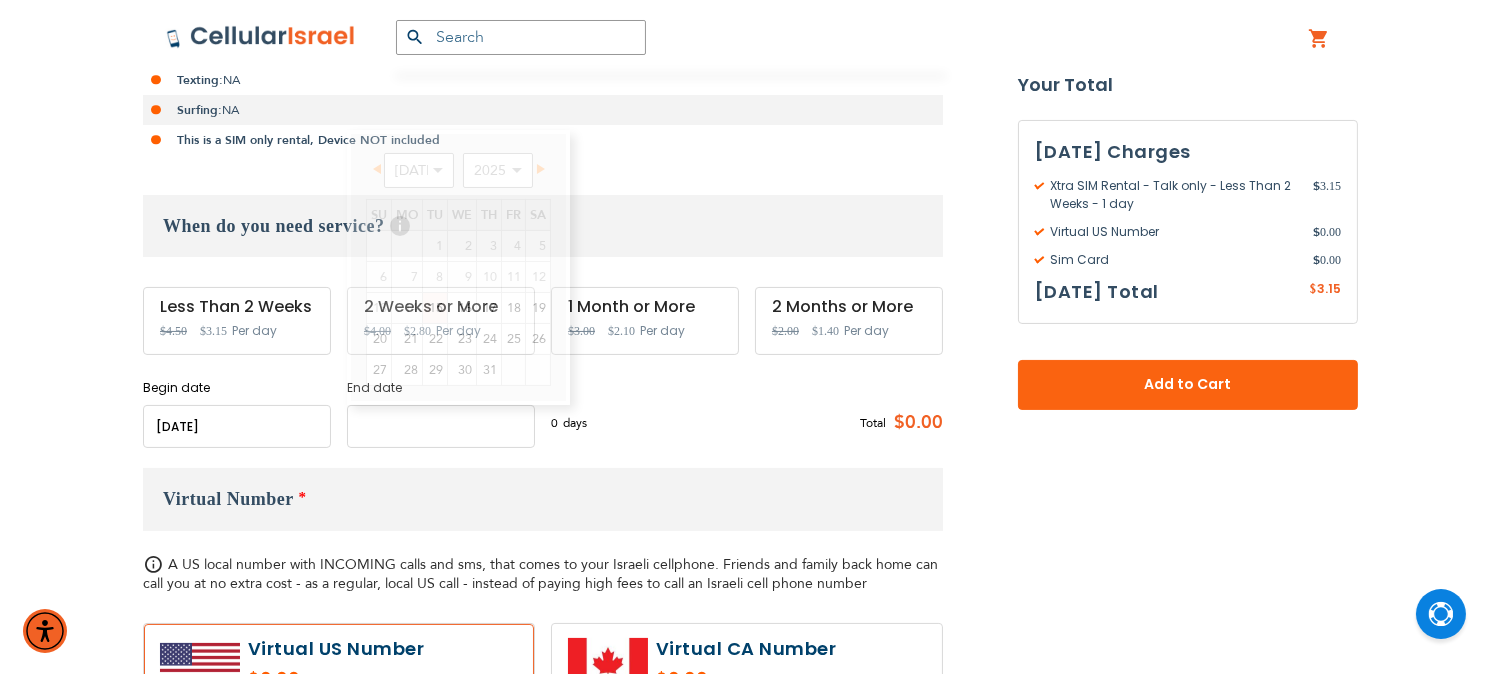 click at bounding box center [441, 426] 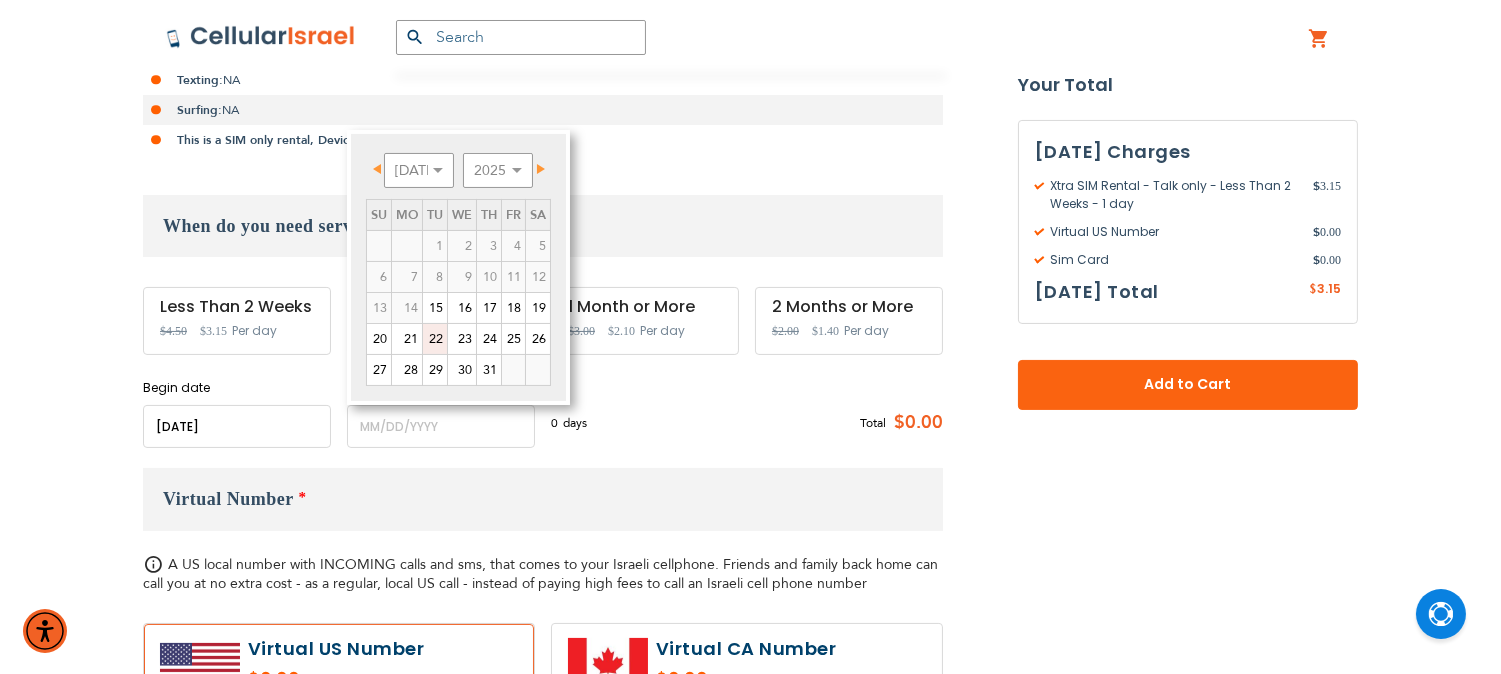 click on "22" at bounding box center [435, 339] 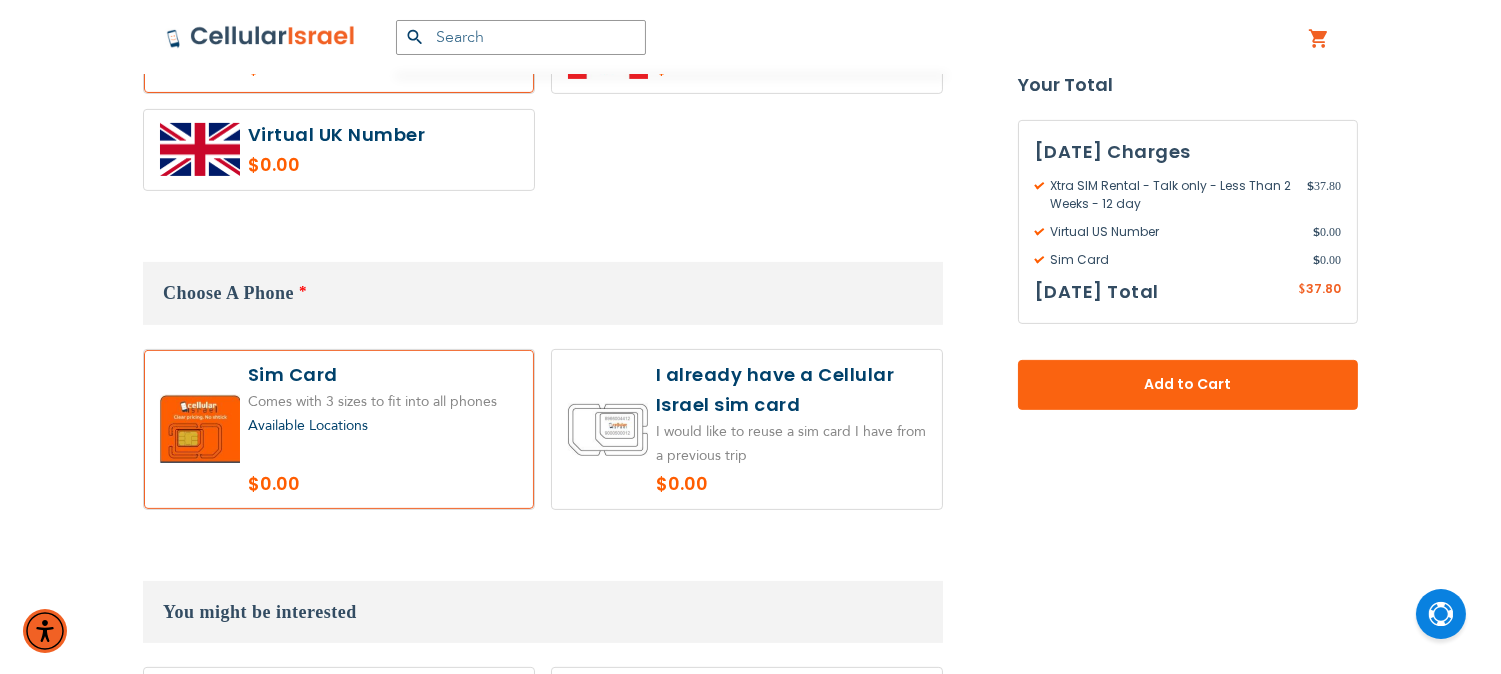 scroll, scrollTop: 1343, scrollLeft: 0, axis: vertical 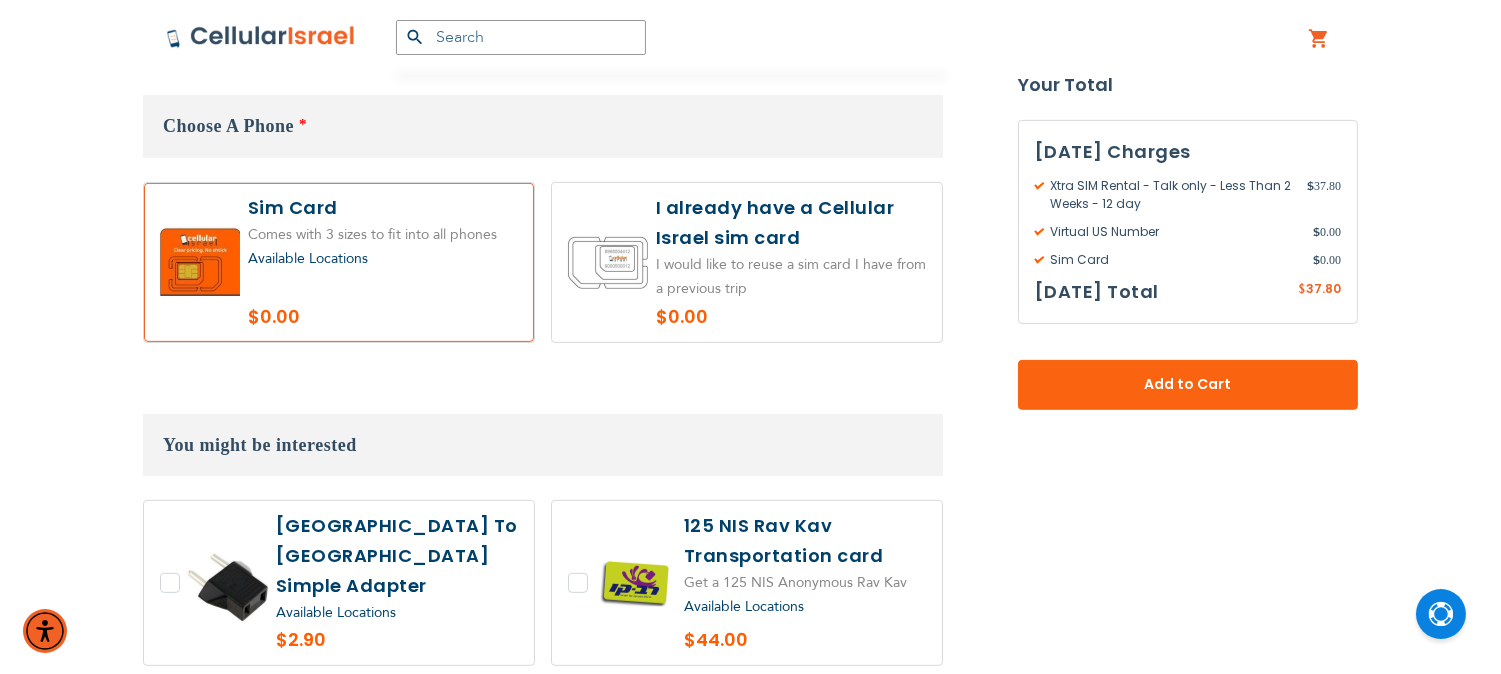 click at bounding box center [747, 262] 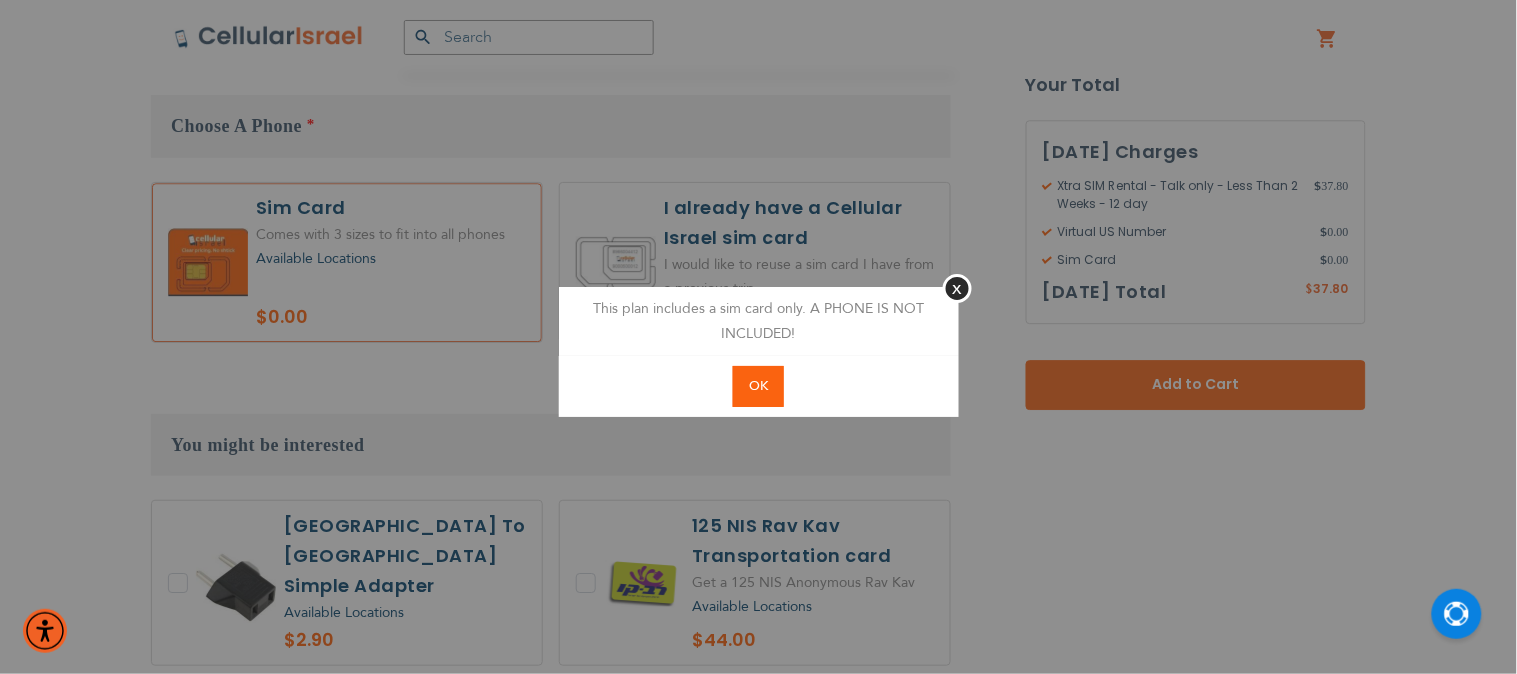 click on "OK" at bounding box center [758, 386] 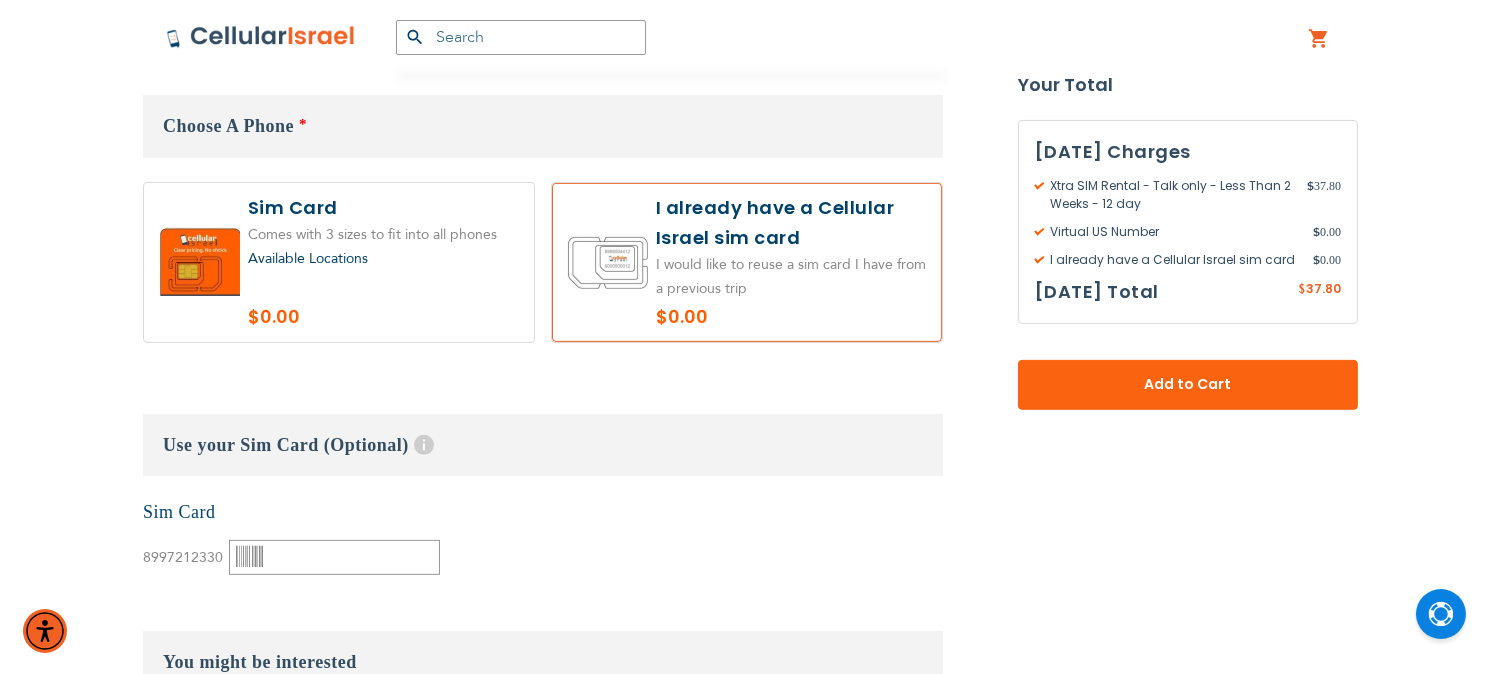 scroll, scrollTop: 1565, scrollLeft: 0, axis: vertical 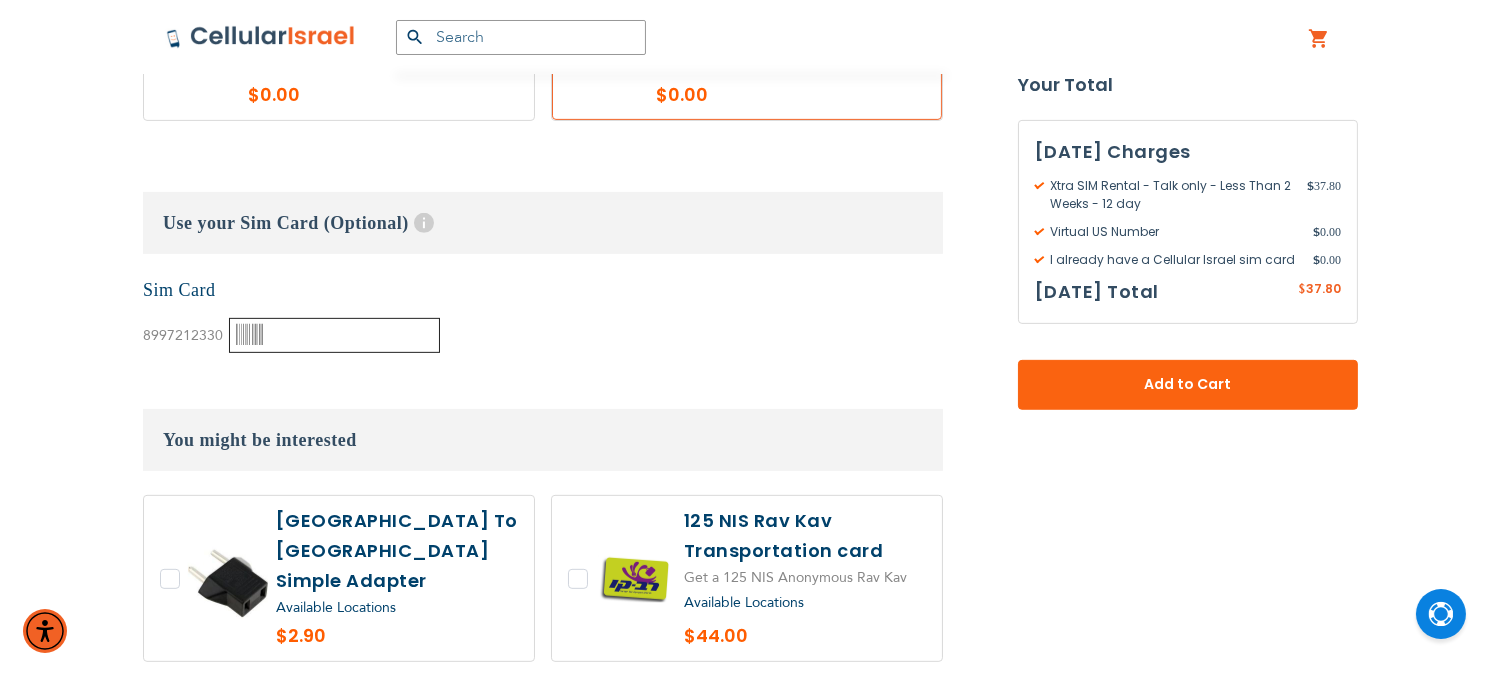 click at bounding box center (334, 335) 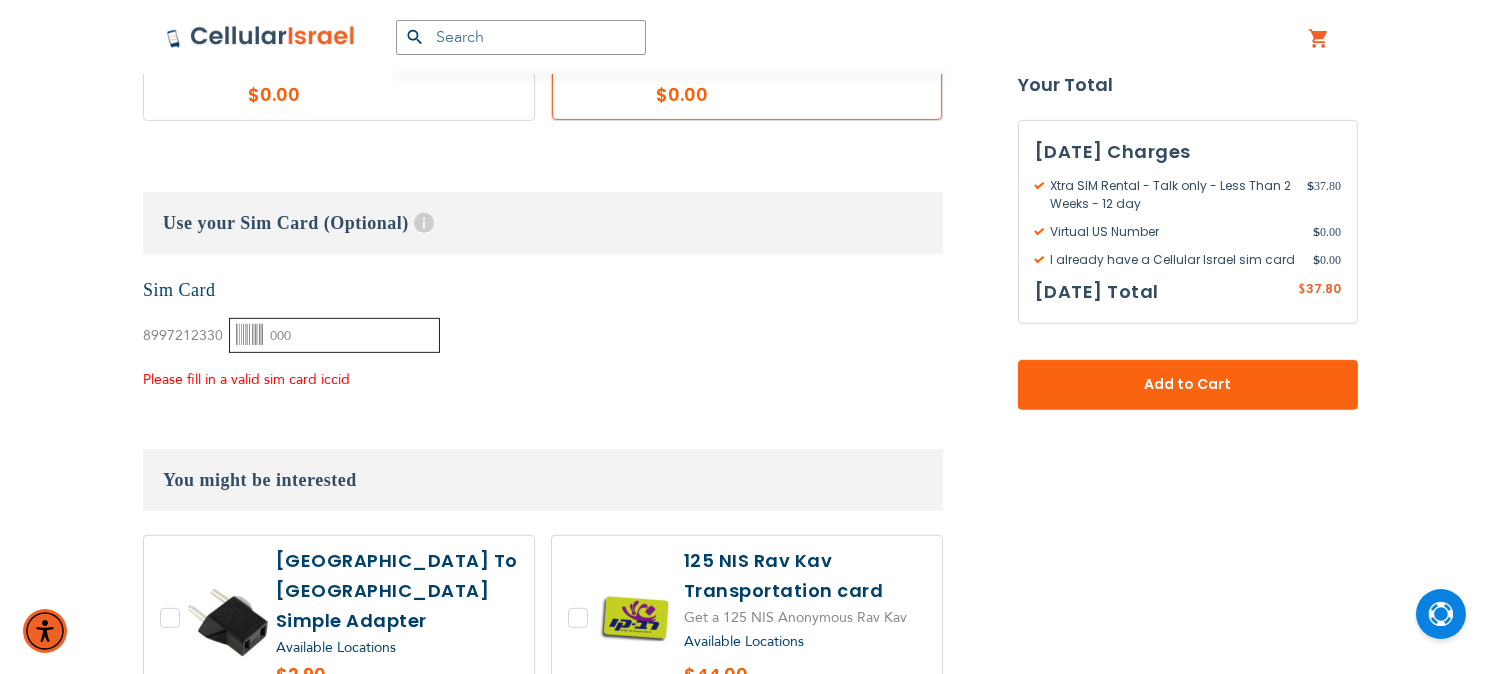 paste on "3594207" 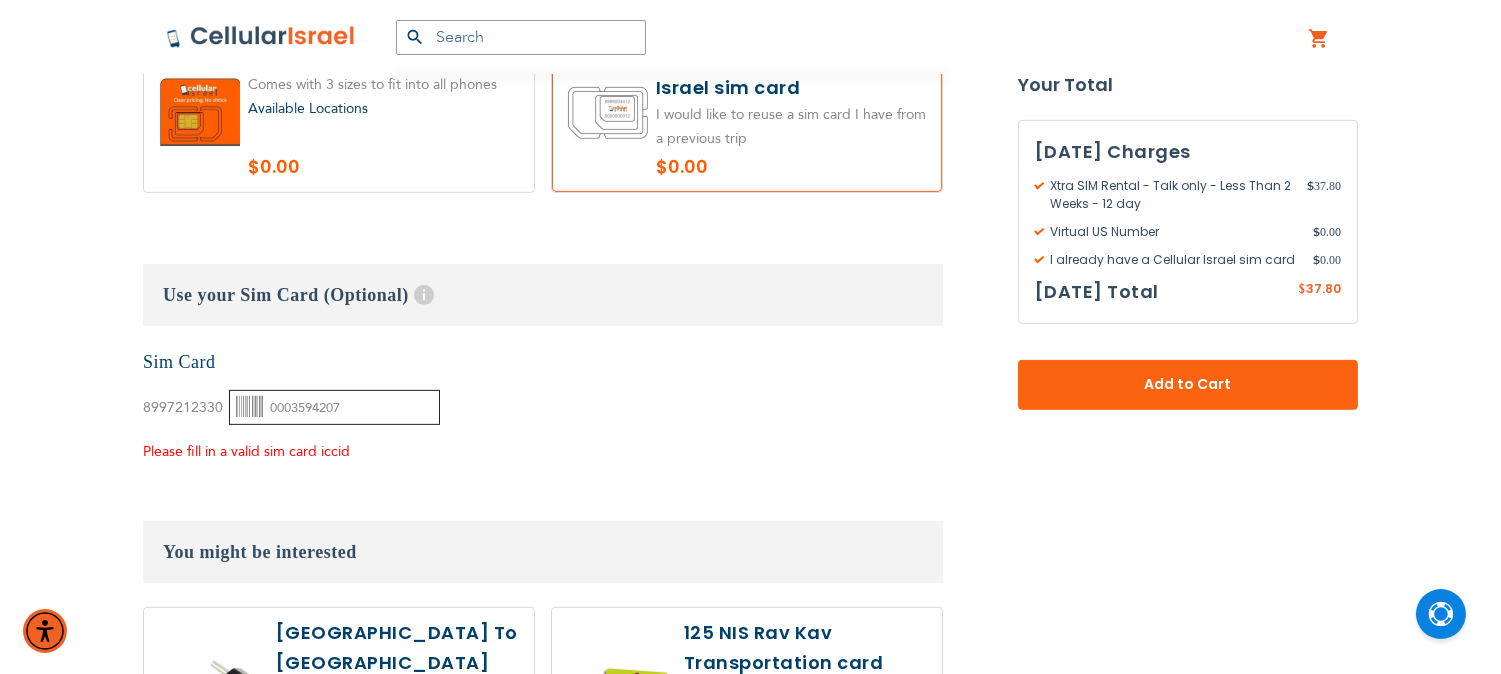 scroll, scrollTop: 1454, scrollLeft: 0, axis: vertical 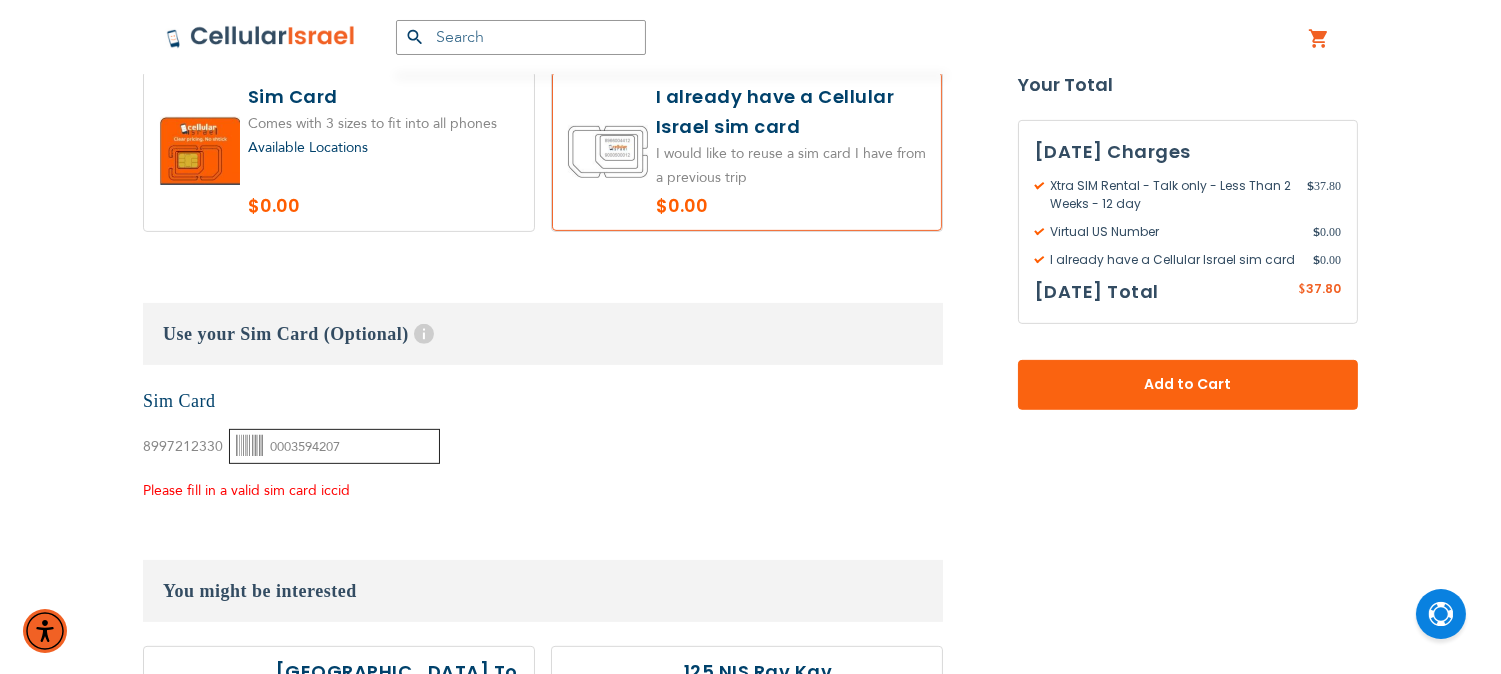 type on "0003594207" 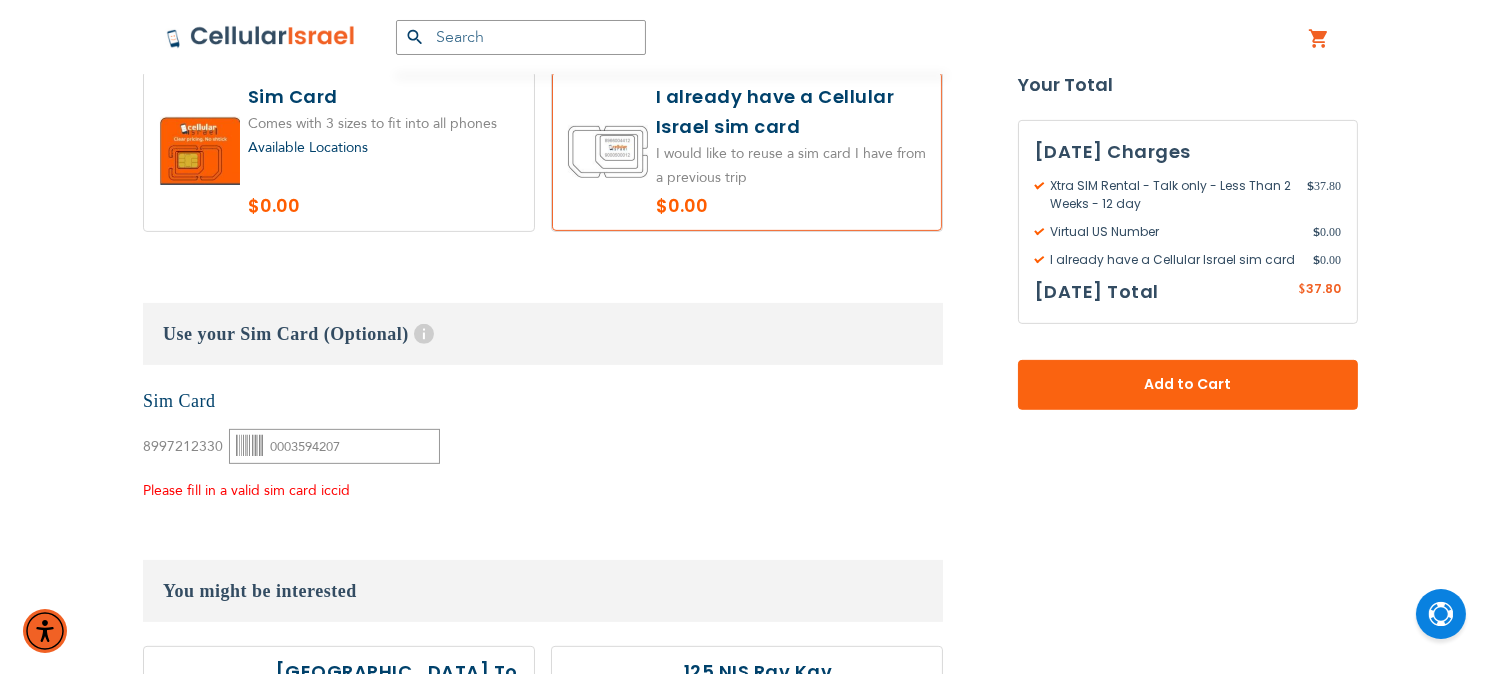 click on "Customize: Xtra SIM Rental - Talk only
select plan" at bounding box center [543, 319] 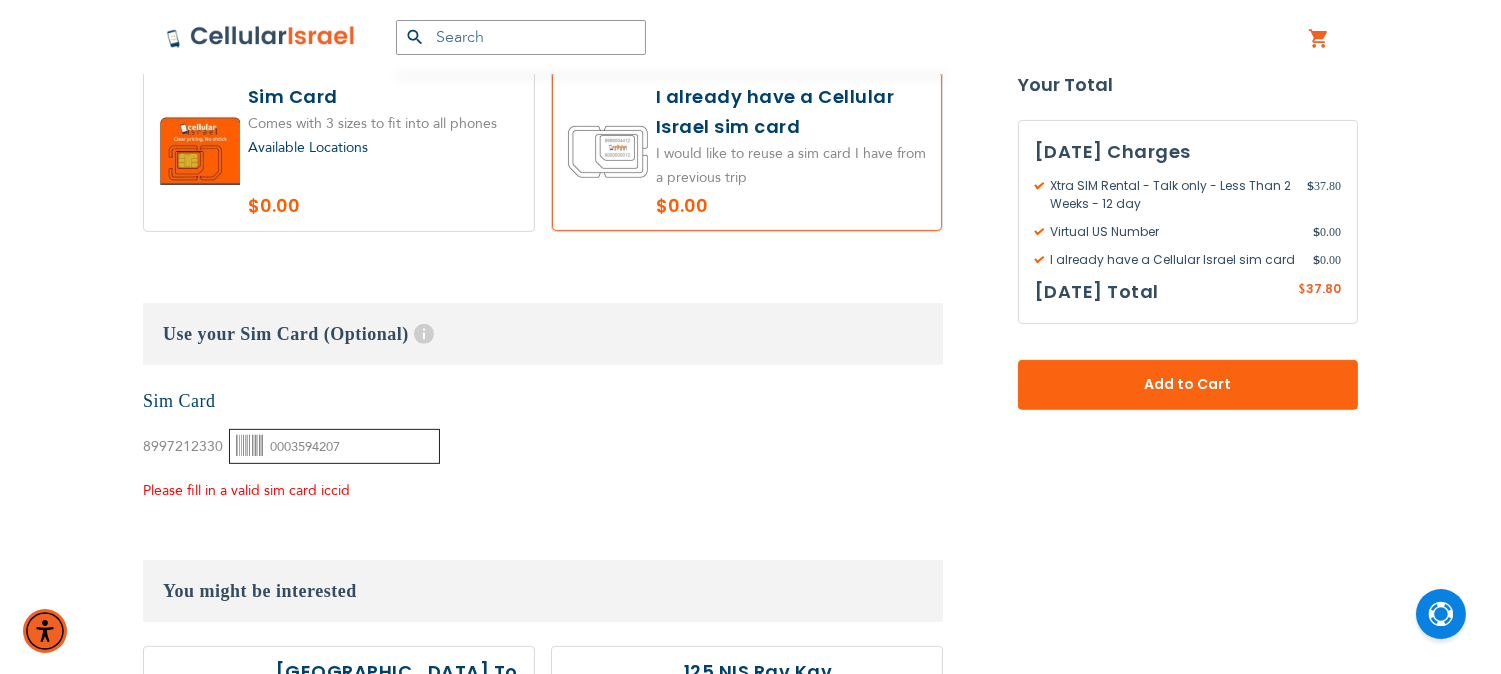 click on "0003594207" at bounding box center [334, 446] 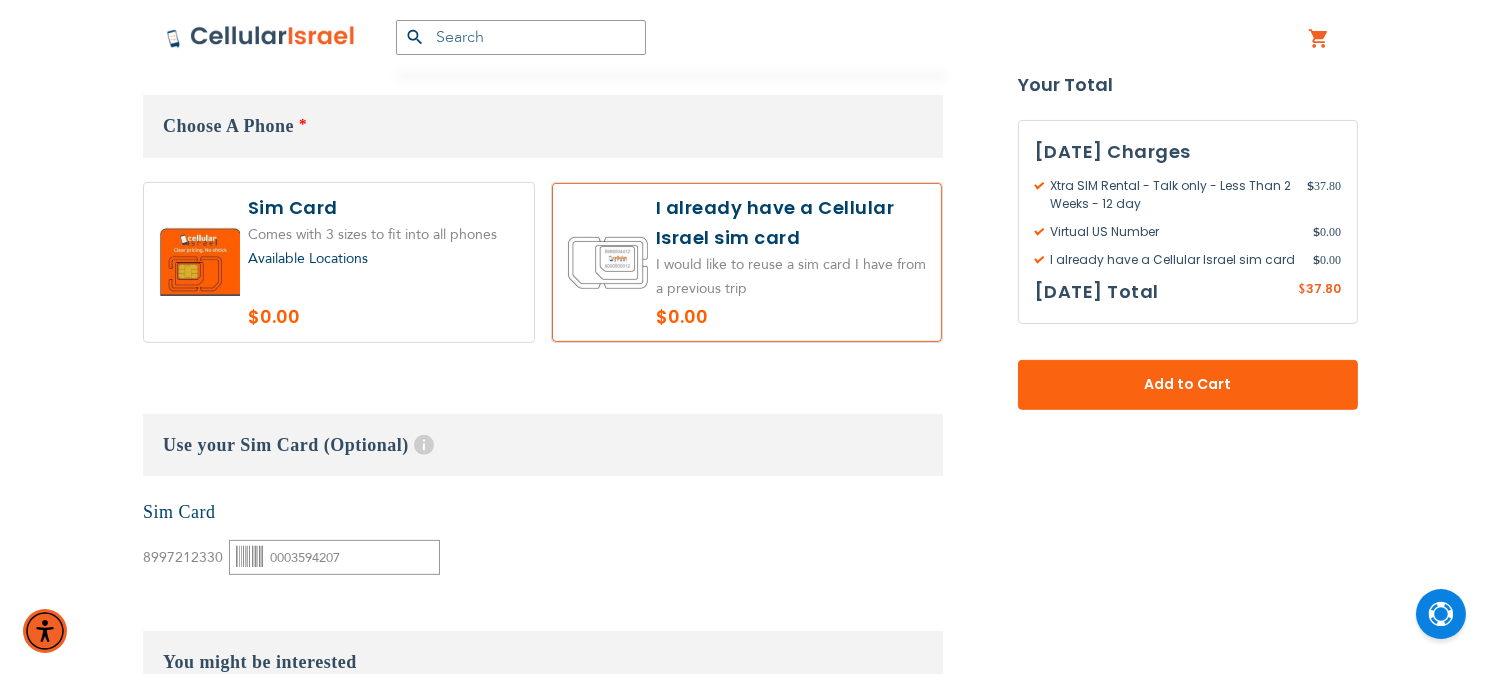 drag, startPoint x: 804, startPoint y: 594, endPoint x: 812, endPoint y: 566, distance: 29.12044 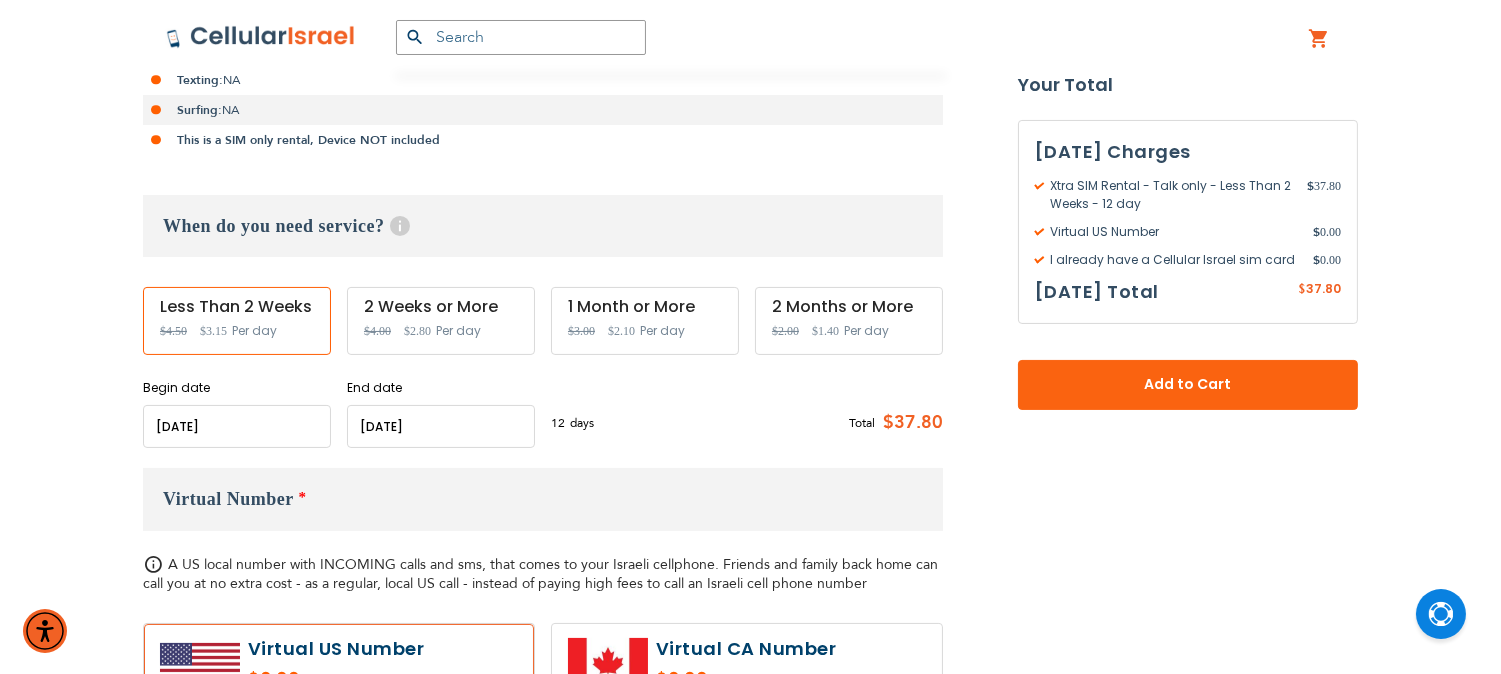 scroll, scrollTop: 571, scrollLeft: 0, axis: vertical 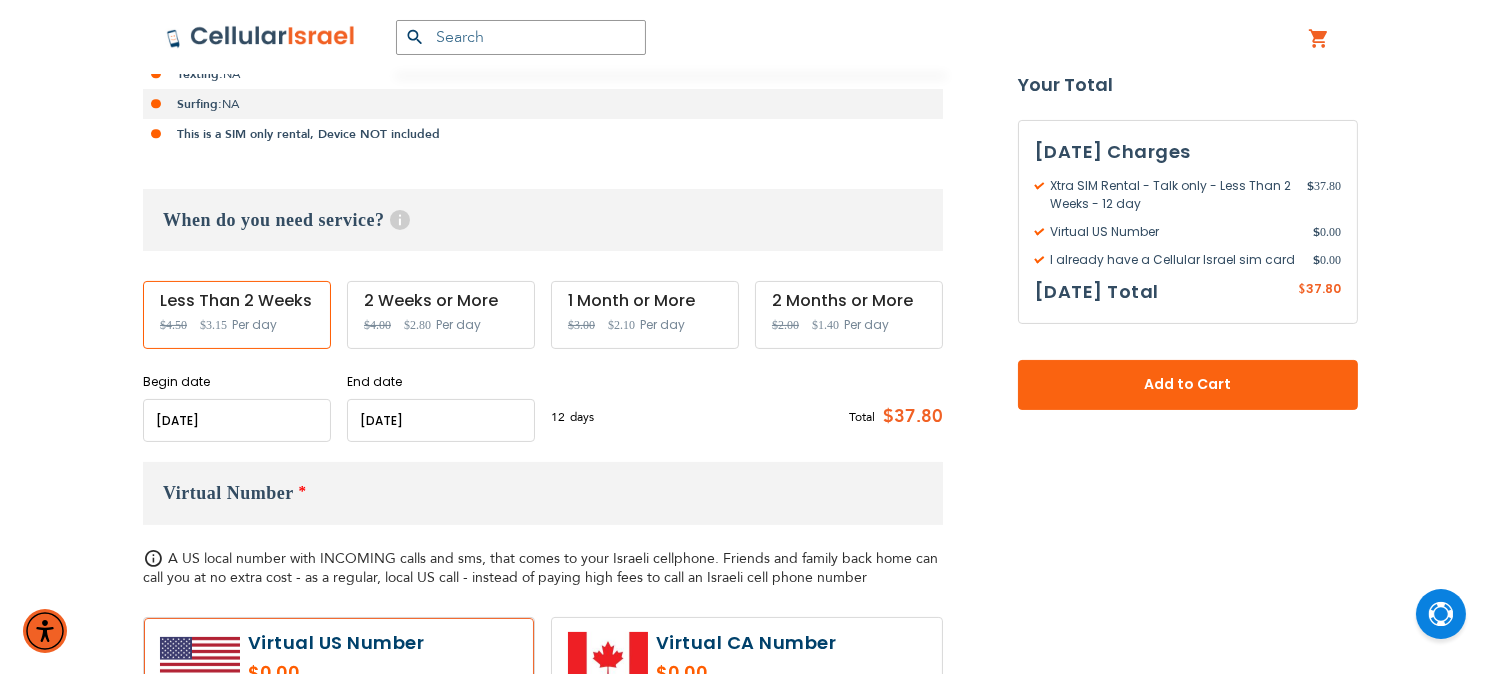 drag, startPoint x: 1117, startPoint y: 390, endPoint x: 1104, endPoint y: 398, distance: 15.264338 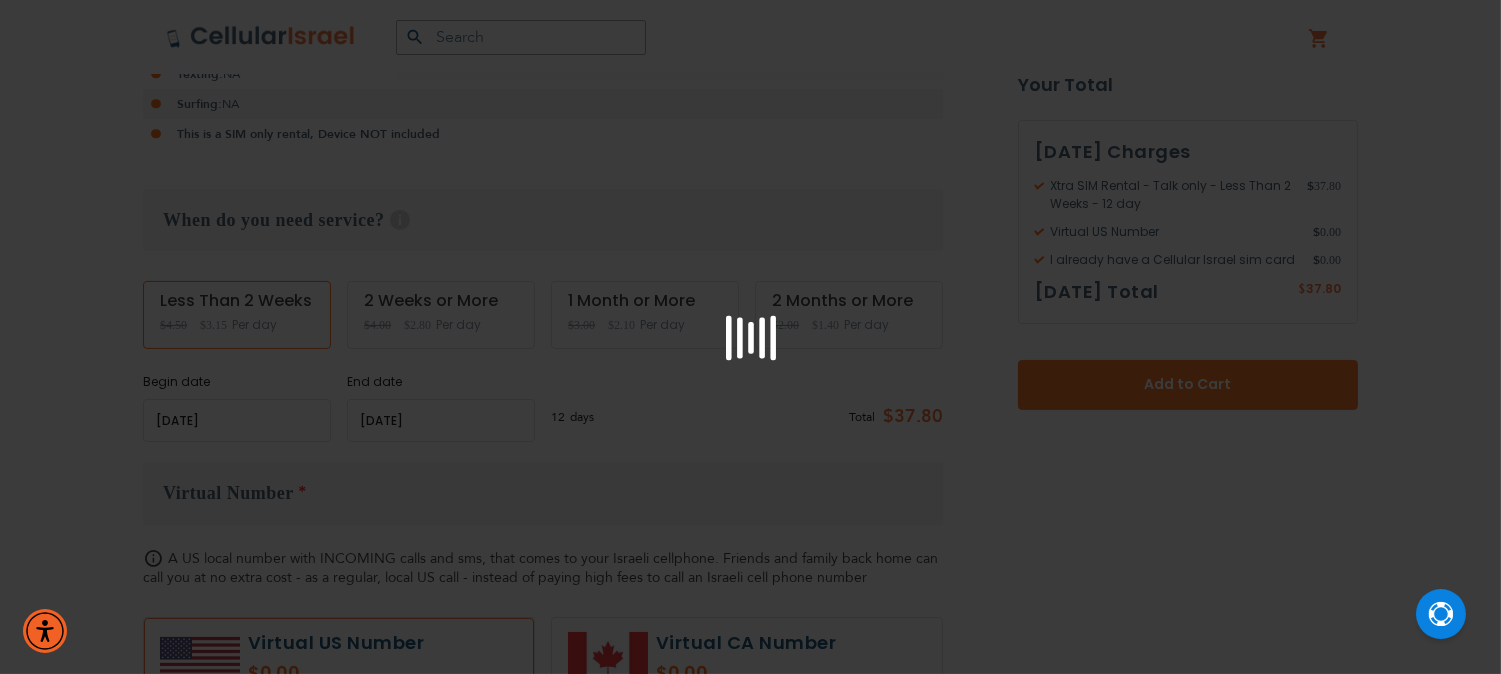 scroll, scrollTop: 1460, scrollLeft: 0, axis: vertical 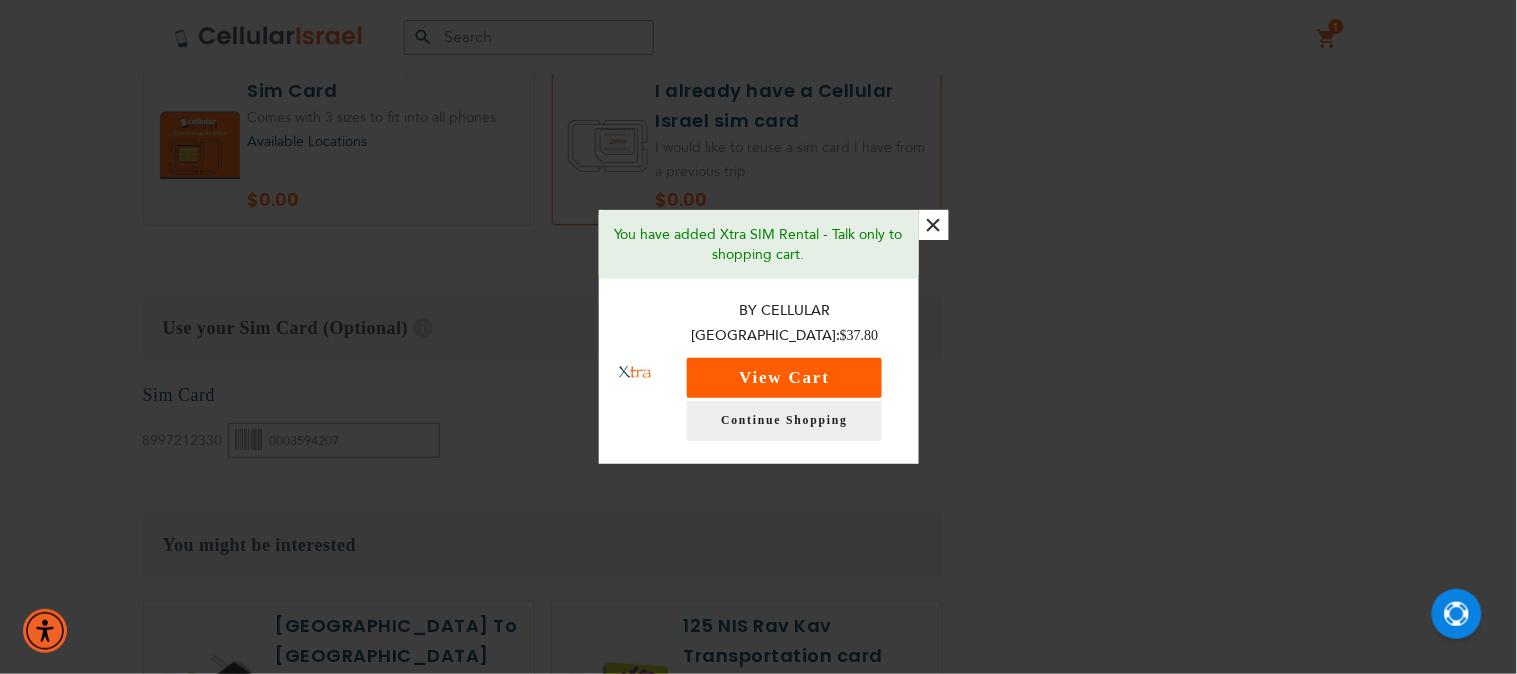 click on "View Cart" at bounding box center [784, 378] 